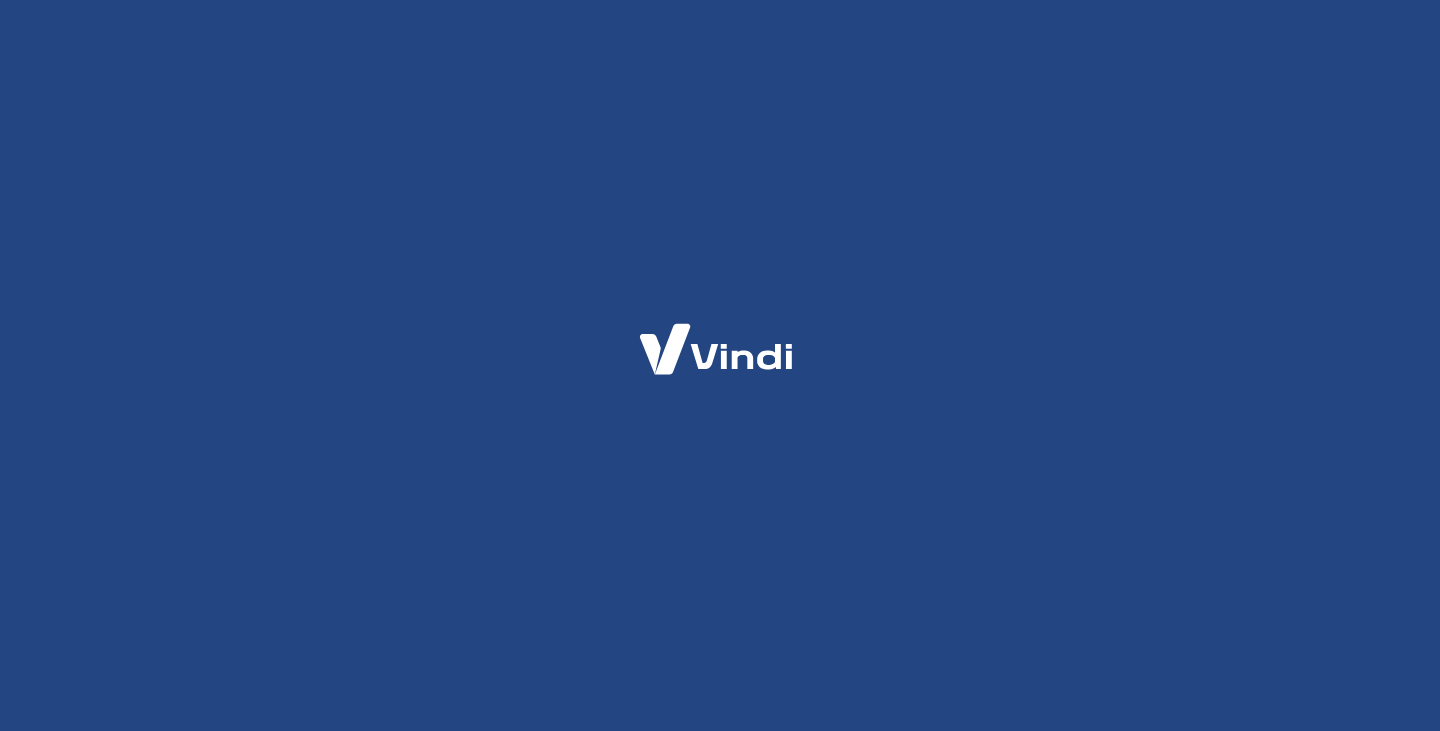 scroll, scrollTop: 0, scrollLeft: 0, axis: both 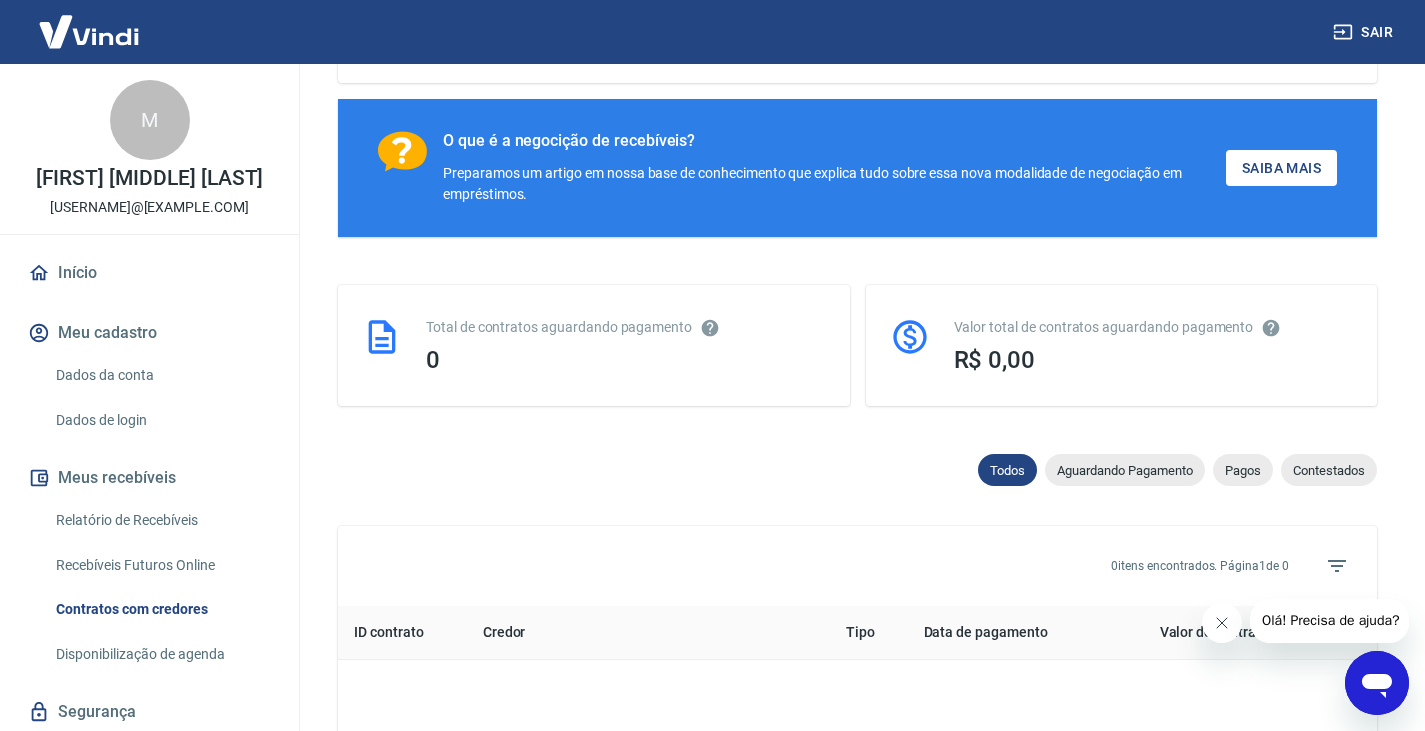 click at bounding box center [1221, 623] 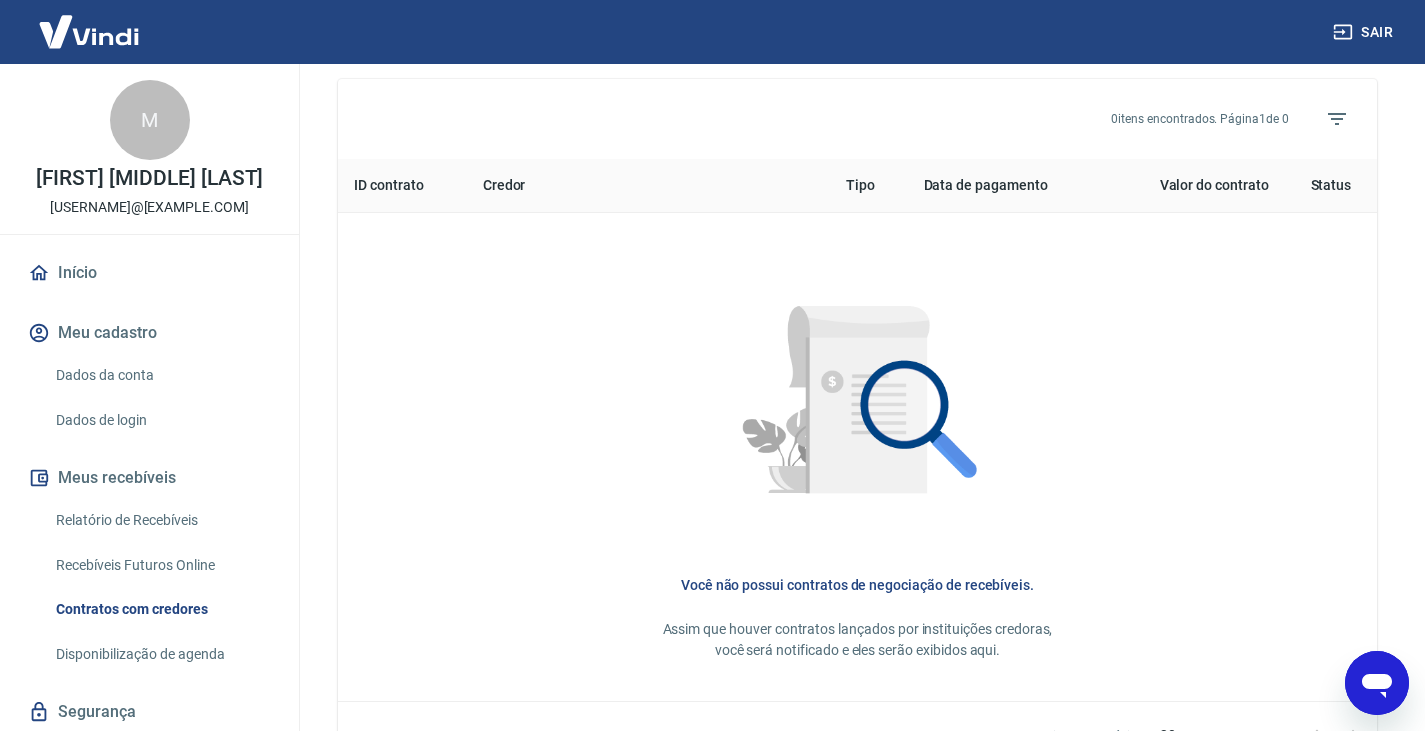 scroll, scrollTop: 888, scrollLeft: 0, axis: vertical 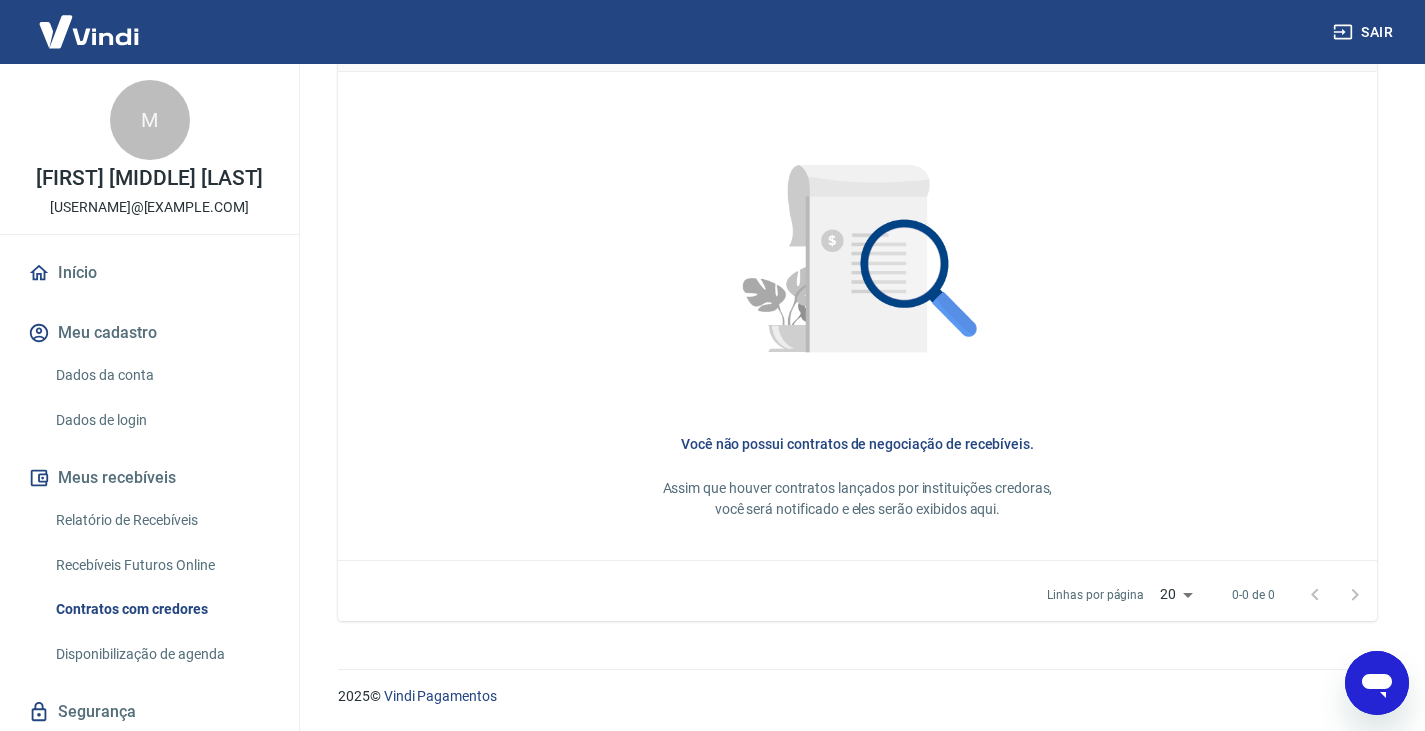 click on "Dados da conta" at bounding box center [161, 375] 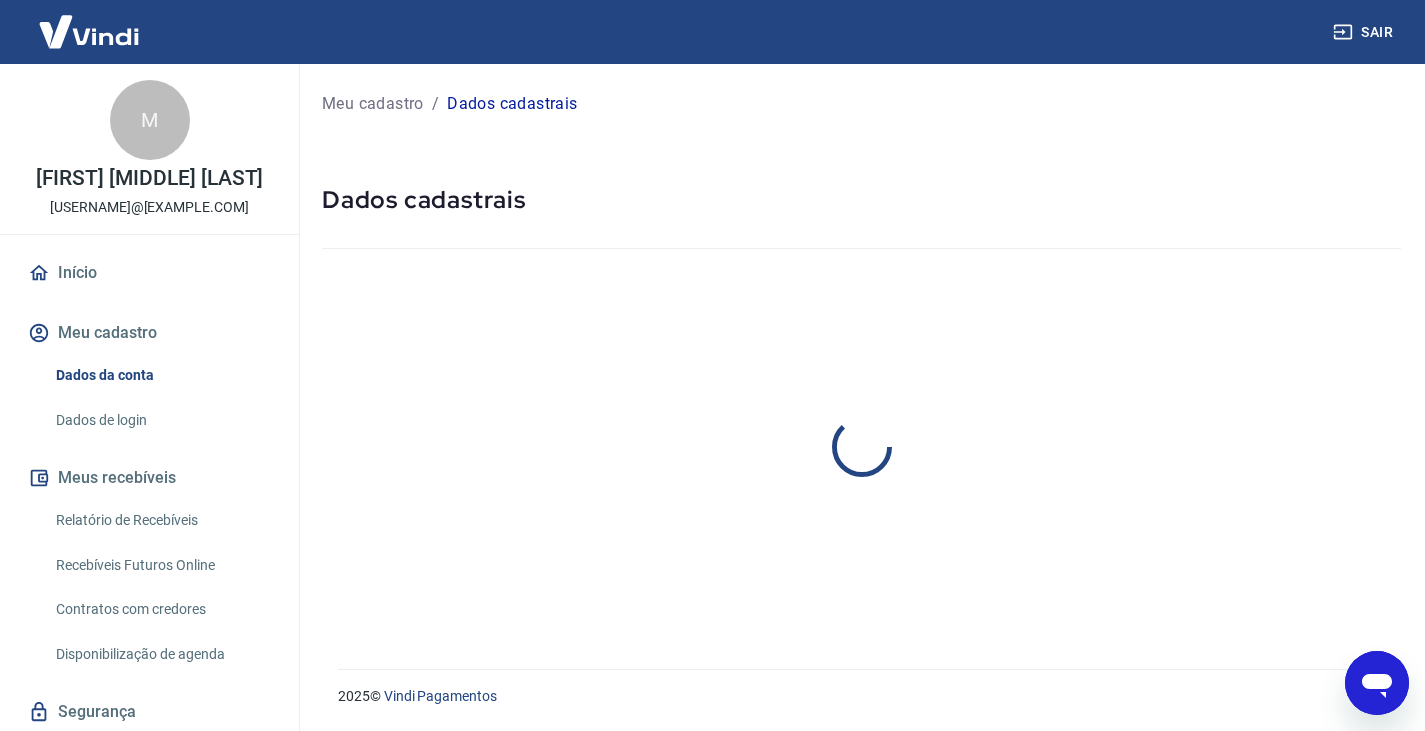 scroll, scrollTop: 0, scrollLeft: 0, axis: both 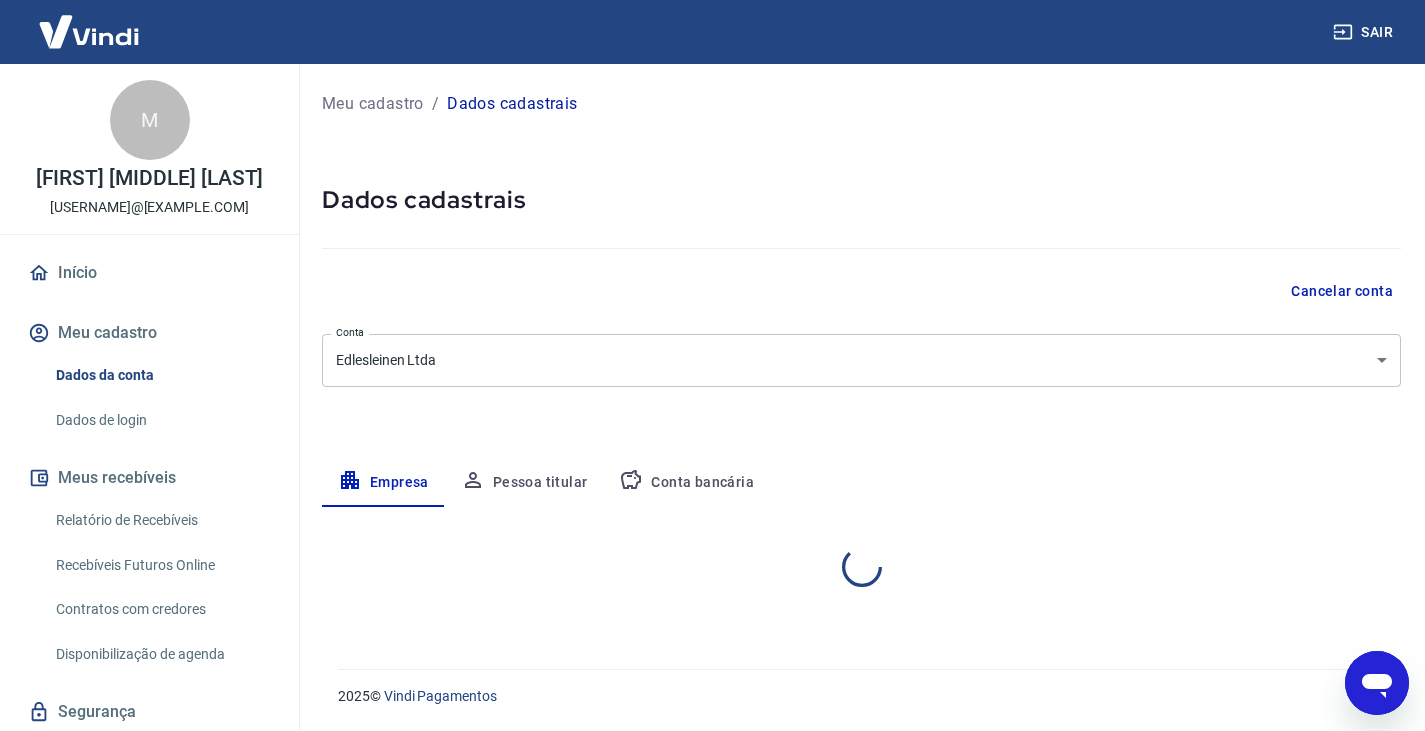 select on "RS" 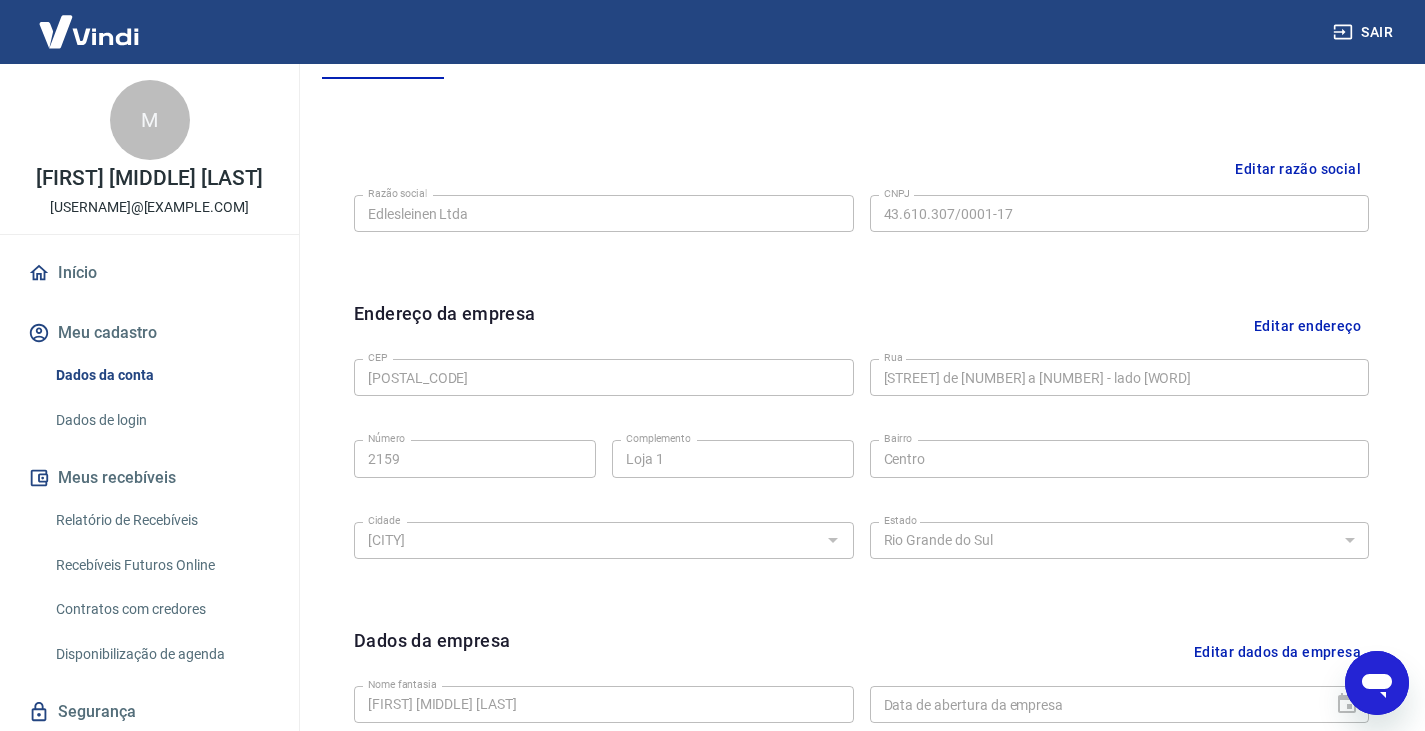 scroll, scrollTop: 311, scrollLeft: 0, axis: vertical 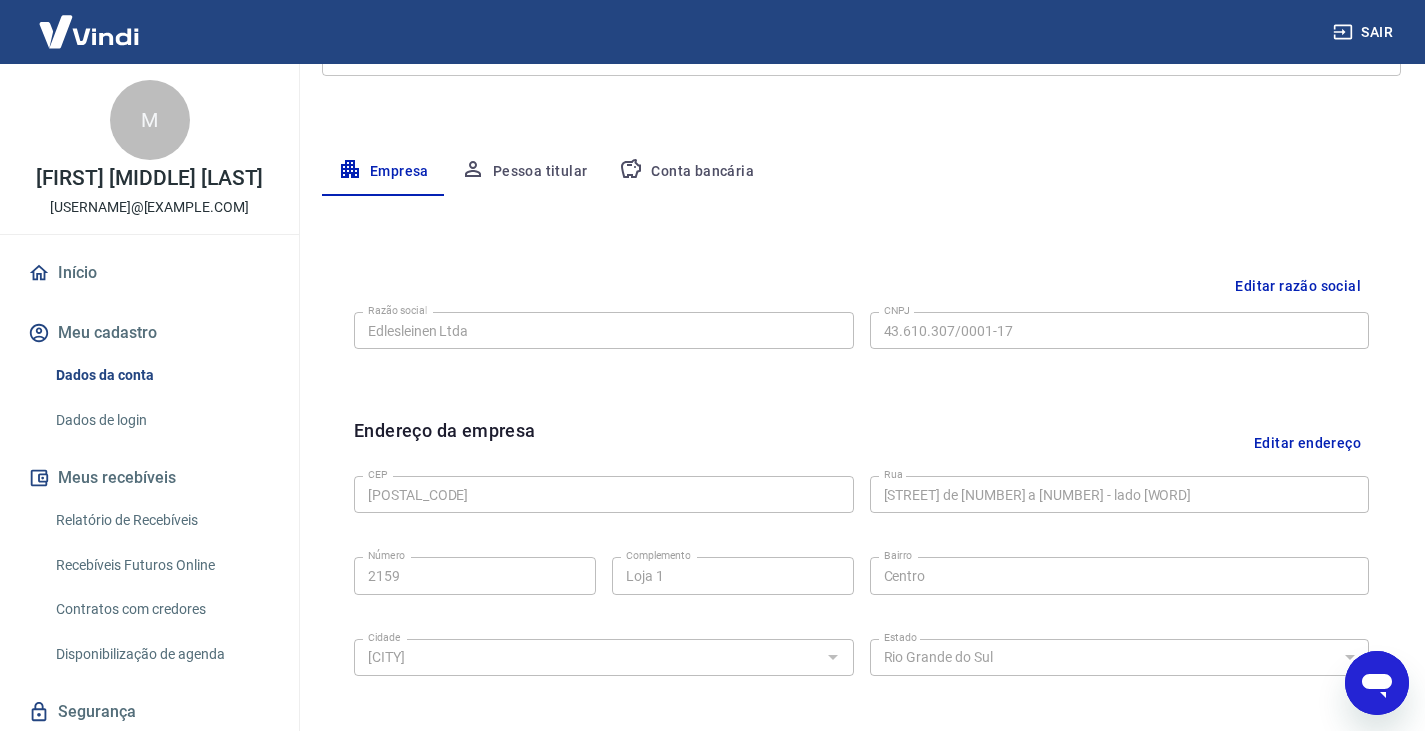 click on "Pessoa titular" at bounding box center [524, 172] 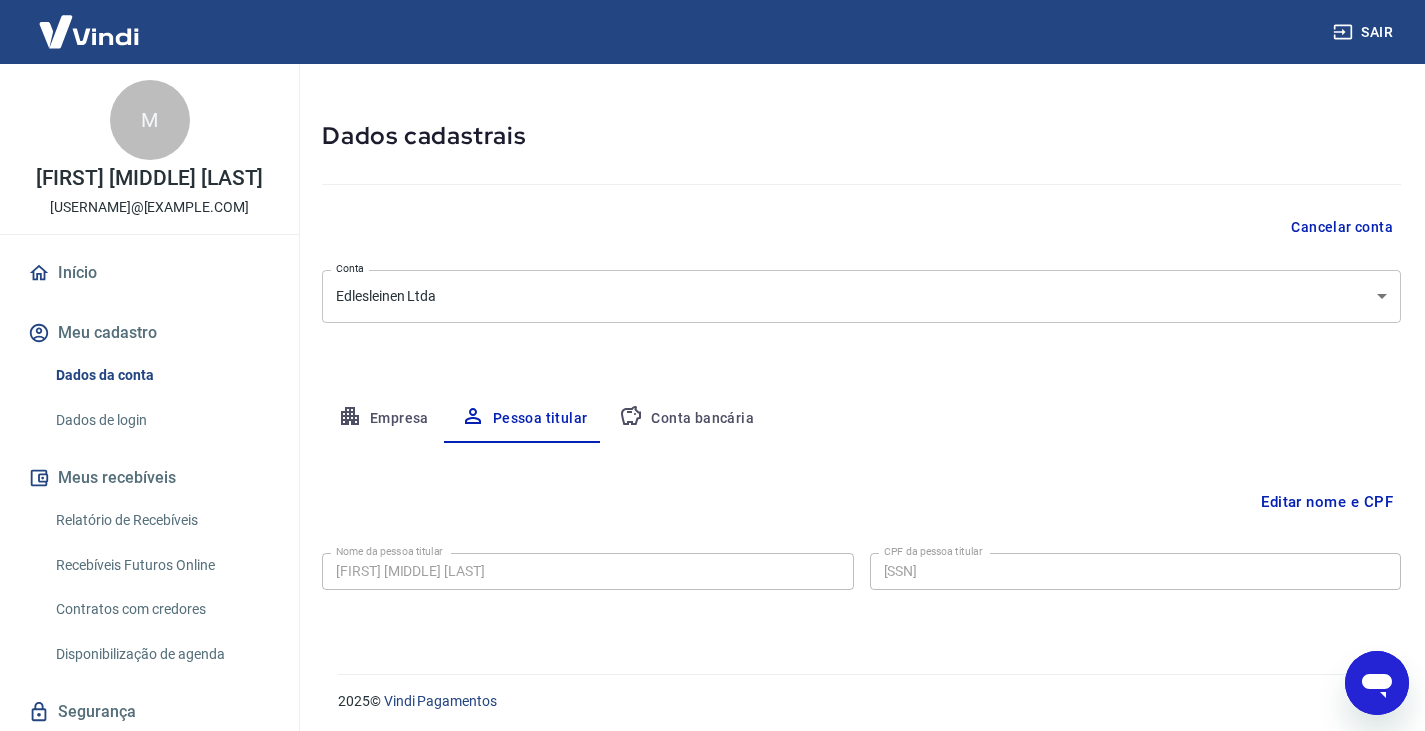 scroll, scrollTop: 69, scrollLeft: 0, axis: vertical 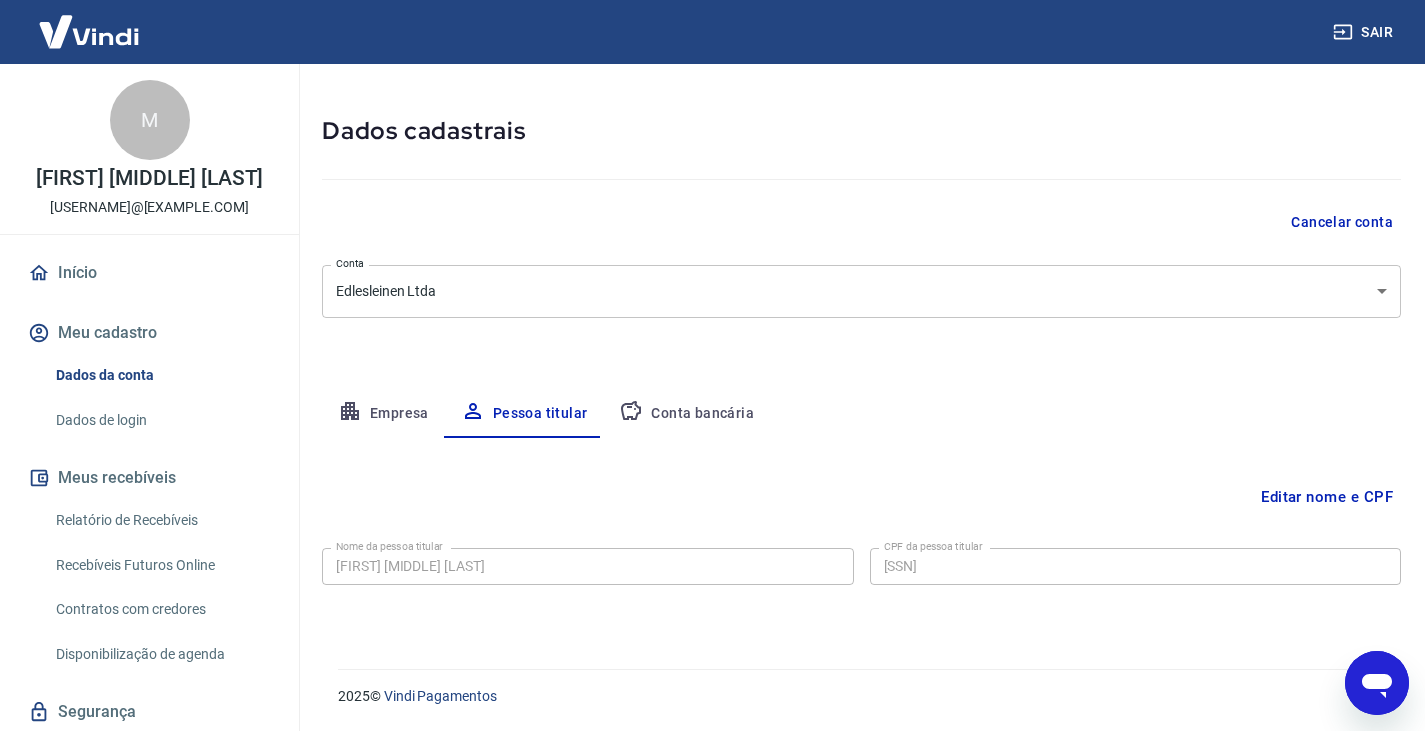 click on "Conta bancária" at bounding box center (686, 414) 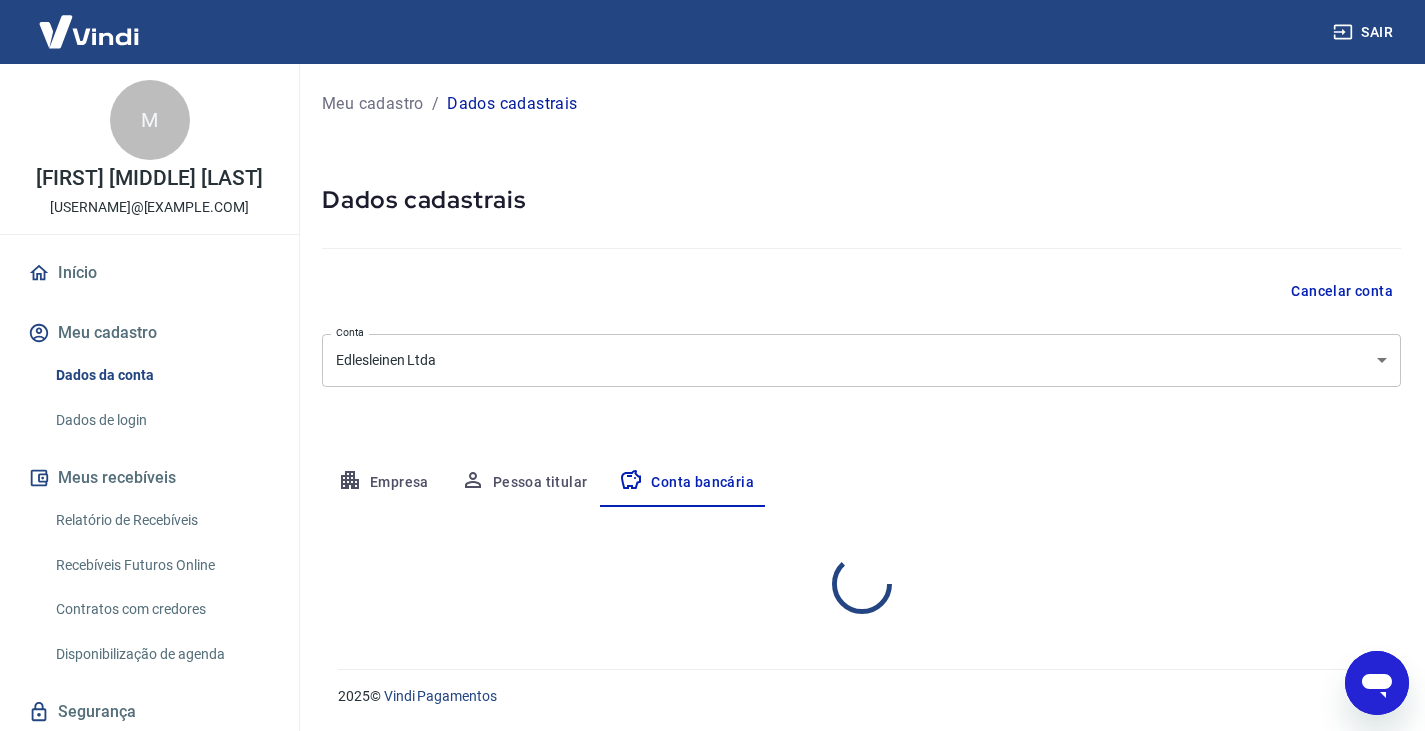 scroll, scrollTop: 0, scrollLeft: 0, axis: both 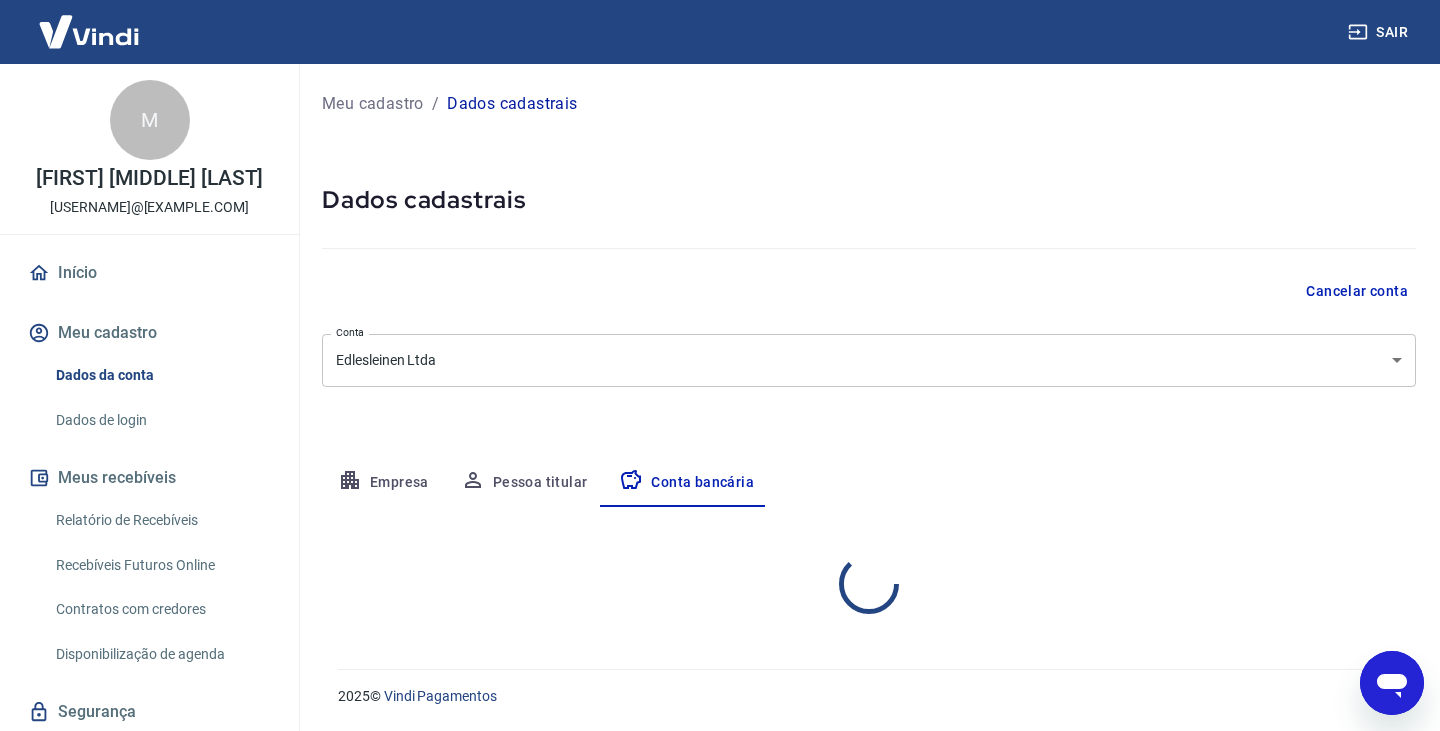 select on "1" 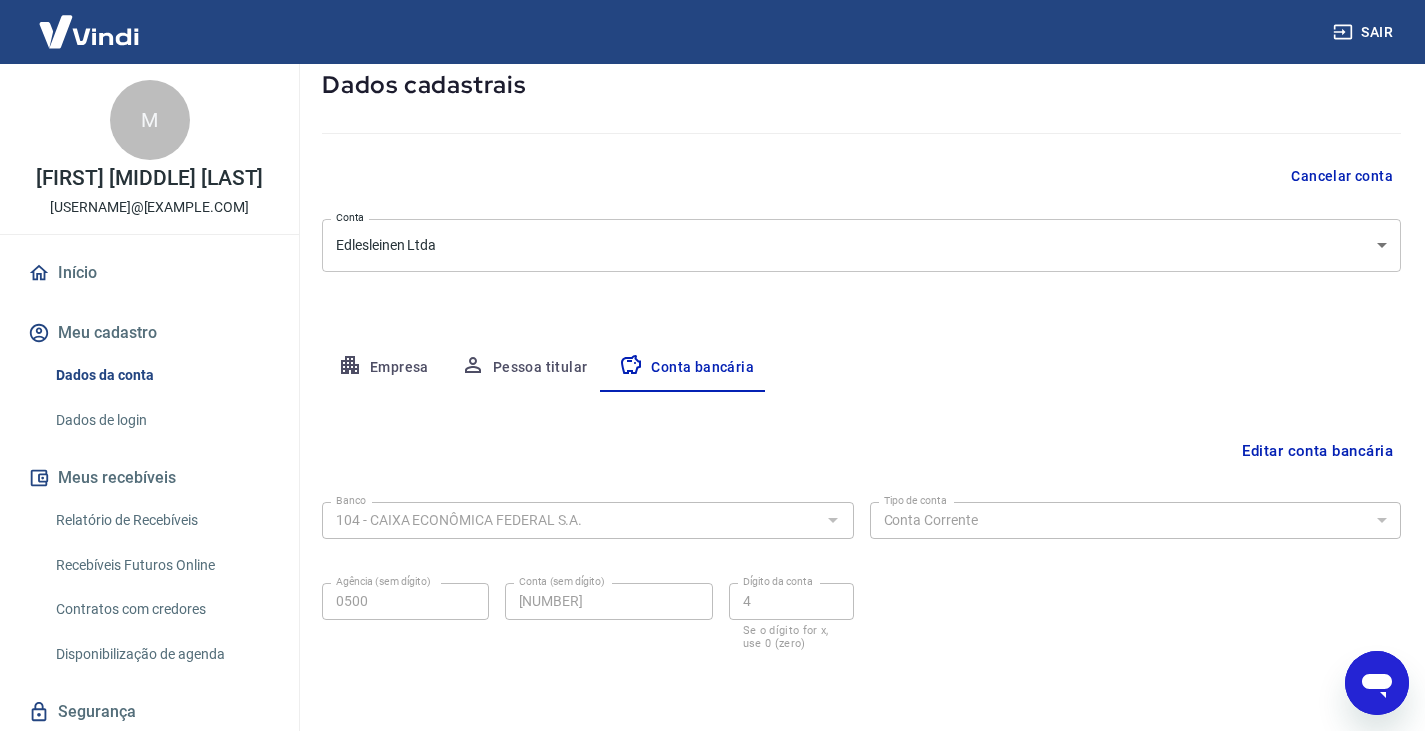 scroll, scrollTop: 180, scrollLeft: 0, axis: vertical 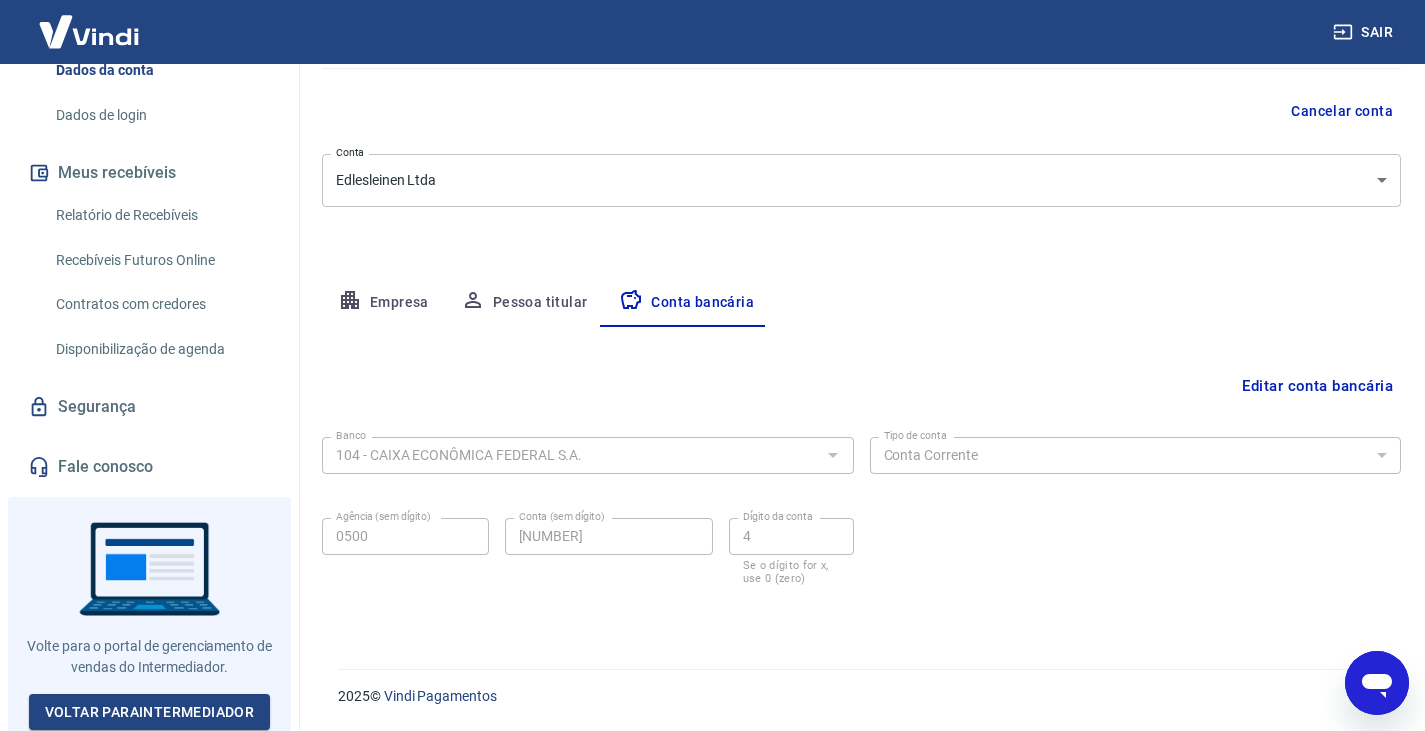 click on "Relatório de Recebíveis" at bounding box center (161, 215) 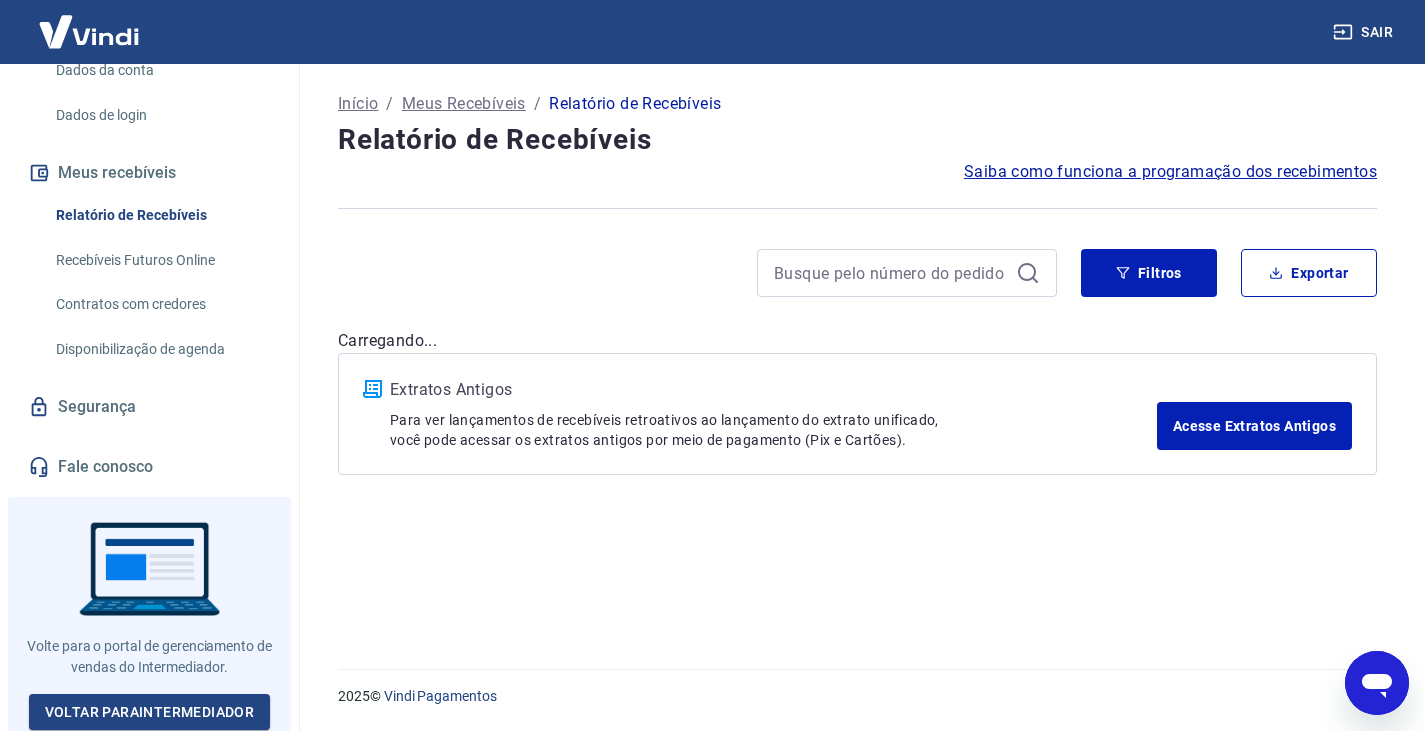 scroll, scrollTop: 0, scrollLeft: 0, axis: both 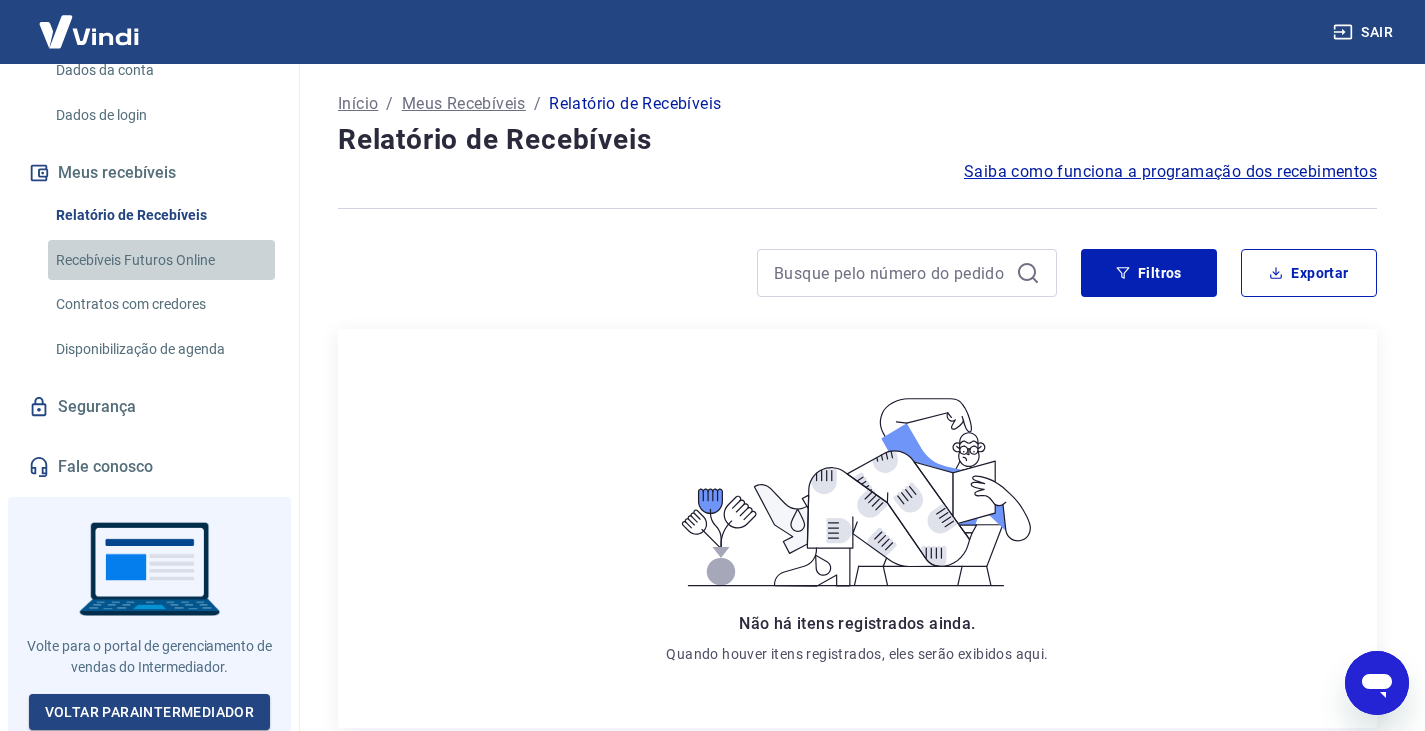 click on "Recebíveis Futuros Online" at bounding box center (161, 260) 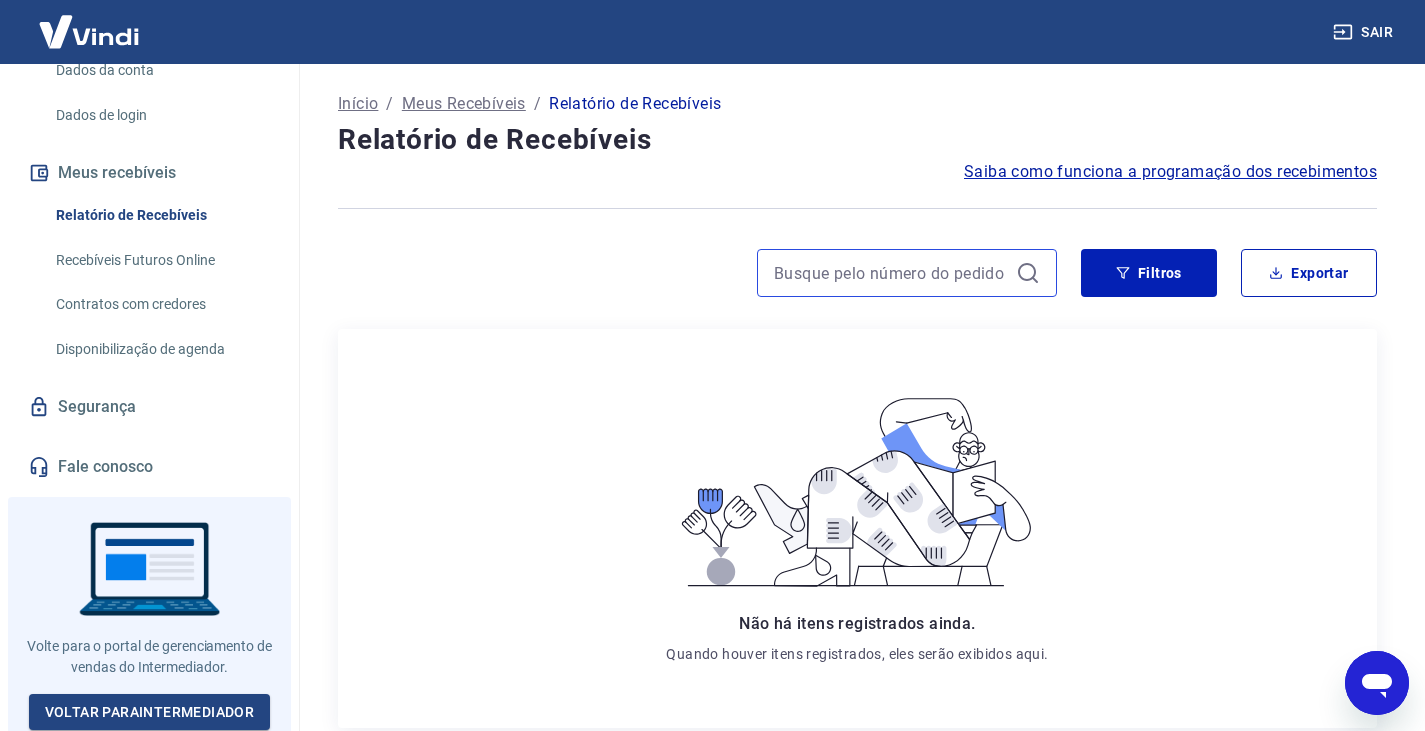 click at bounding box center (891, 273) 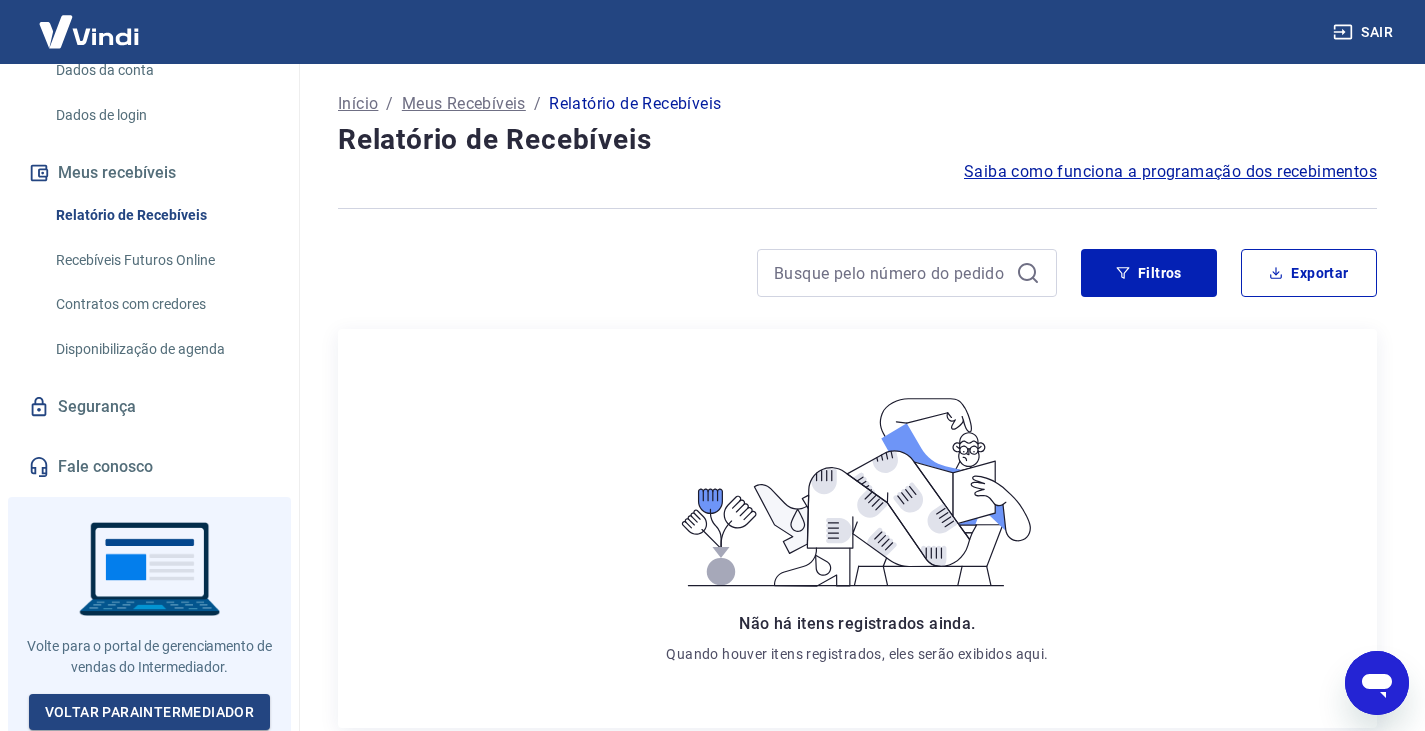 click on "Início / Meus Recebíveis / Relatório de Recebíveis Relatório de Recebíveis Saiba como funciona a programação dos recebimentos Saiba como funciona a programação dos recebimentos Filtros Exportar Não há itens registrados ainda. Quando houver itens registrados, eles serão exibidos aqui.   Extratos Antigos Para ver lançamentos de recebíveis retroativos ao lançamento do extrato unificado,   você pode acessar os extratos antigos por meio de pagamento (Pix e Cartões). Acesse Extratos Antigos" at bounding box center [857, 485] 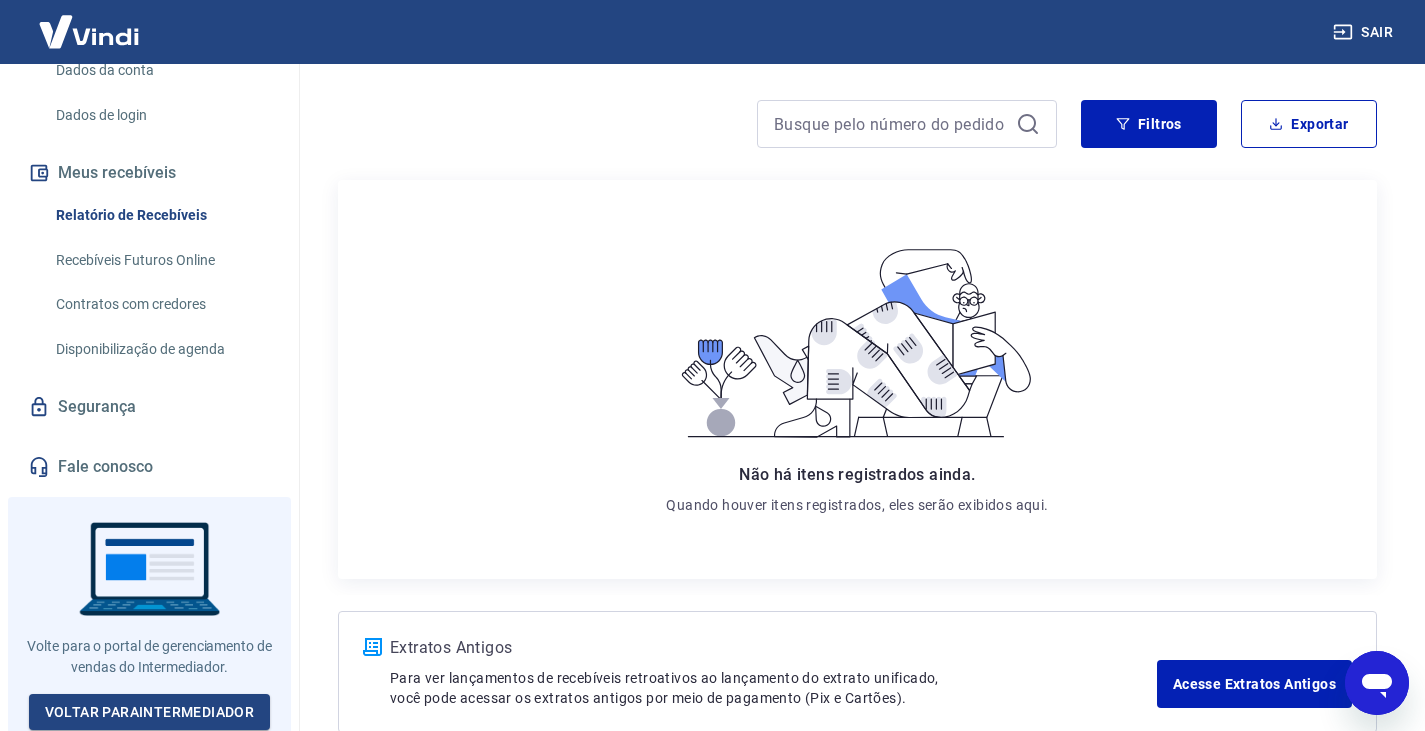 scroll, scrollTop: 150, scrollLeft: 0, axis: vertical 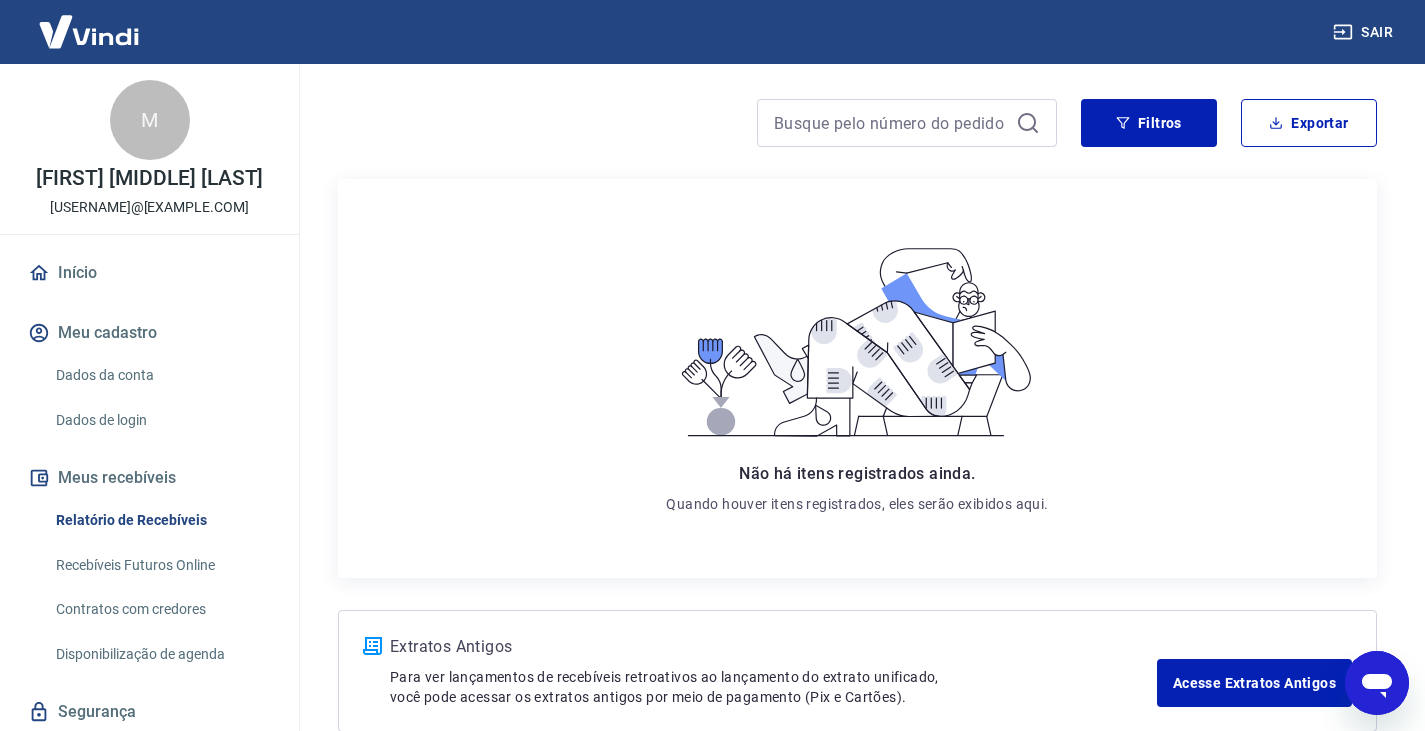 click on "Início" at bounding box center [149, 273] 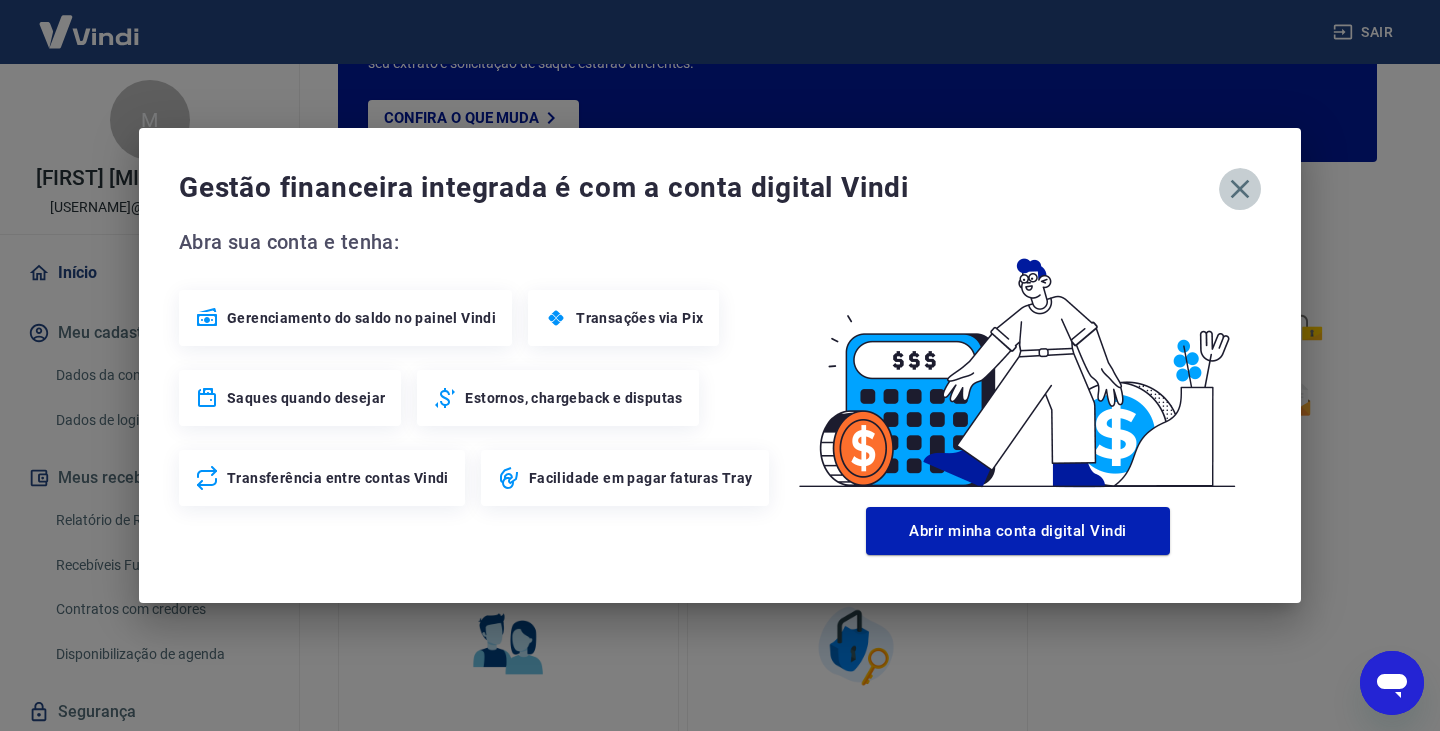 click 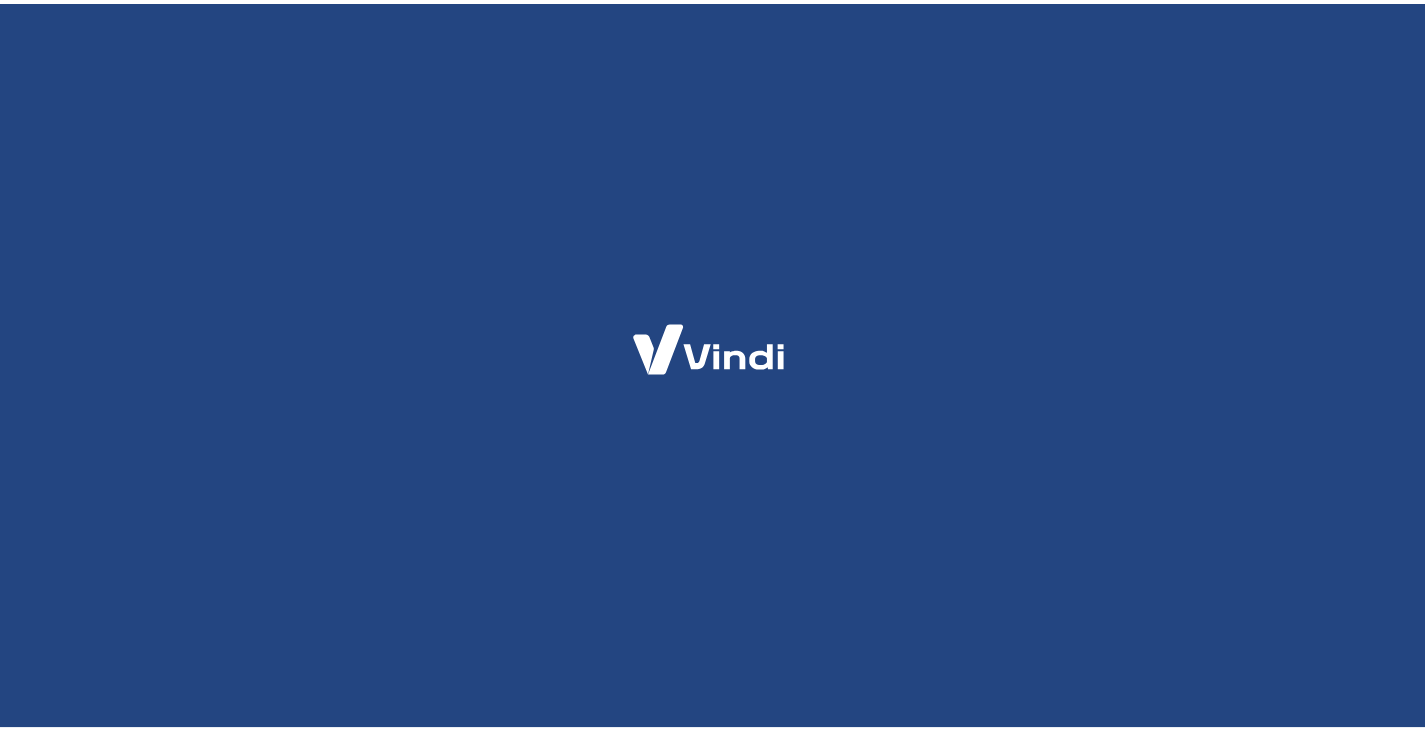 scroll, scrollTop: 0, scrollLeft: 0, axis: both 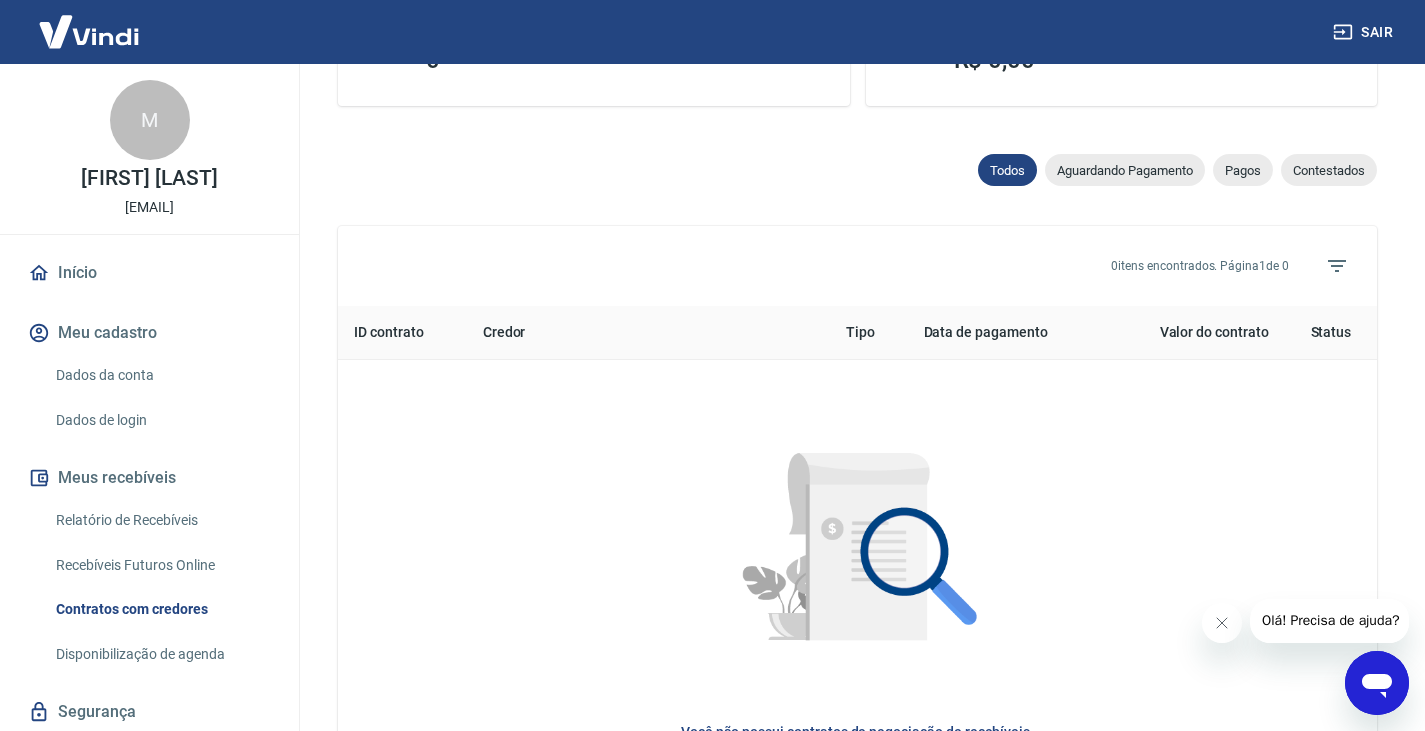 click on "Dados da conta" at bounding box center (161, 375) 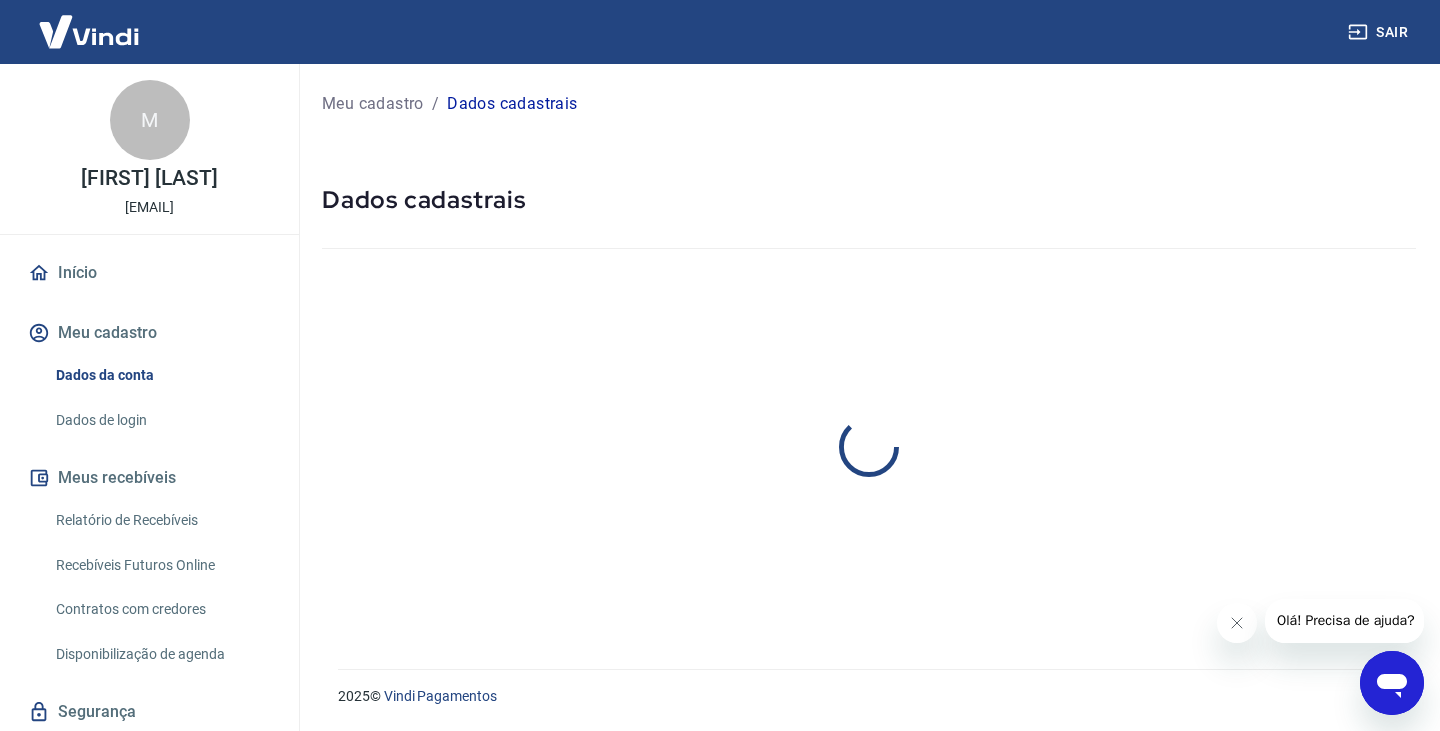 select on "RS" 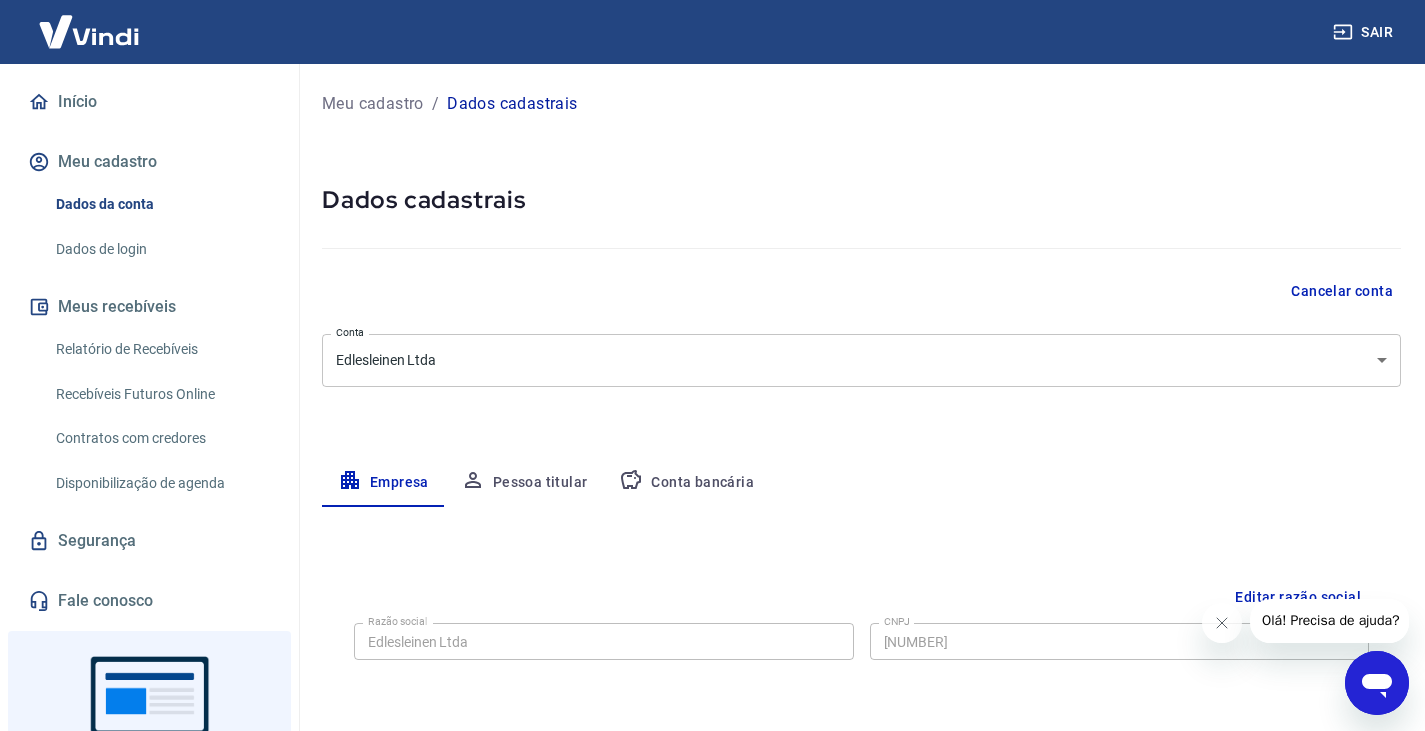 scroll, scrollTop: 100, scrollLeft: 0, axis: vertical 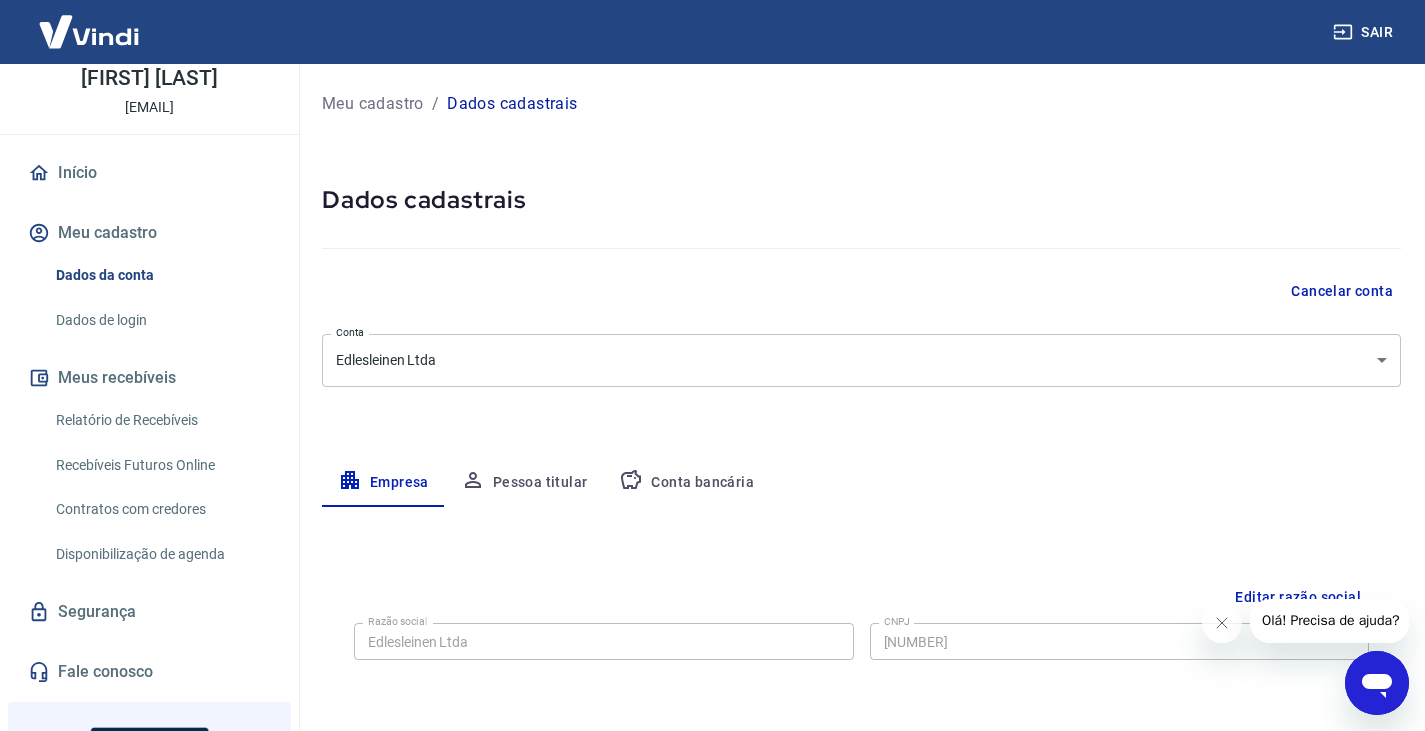 click on "Dados de login" at bounding box center [161, 320] 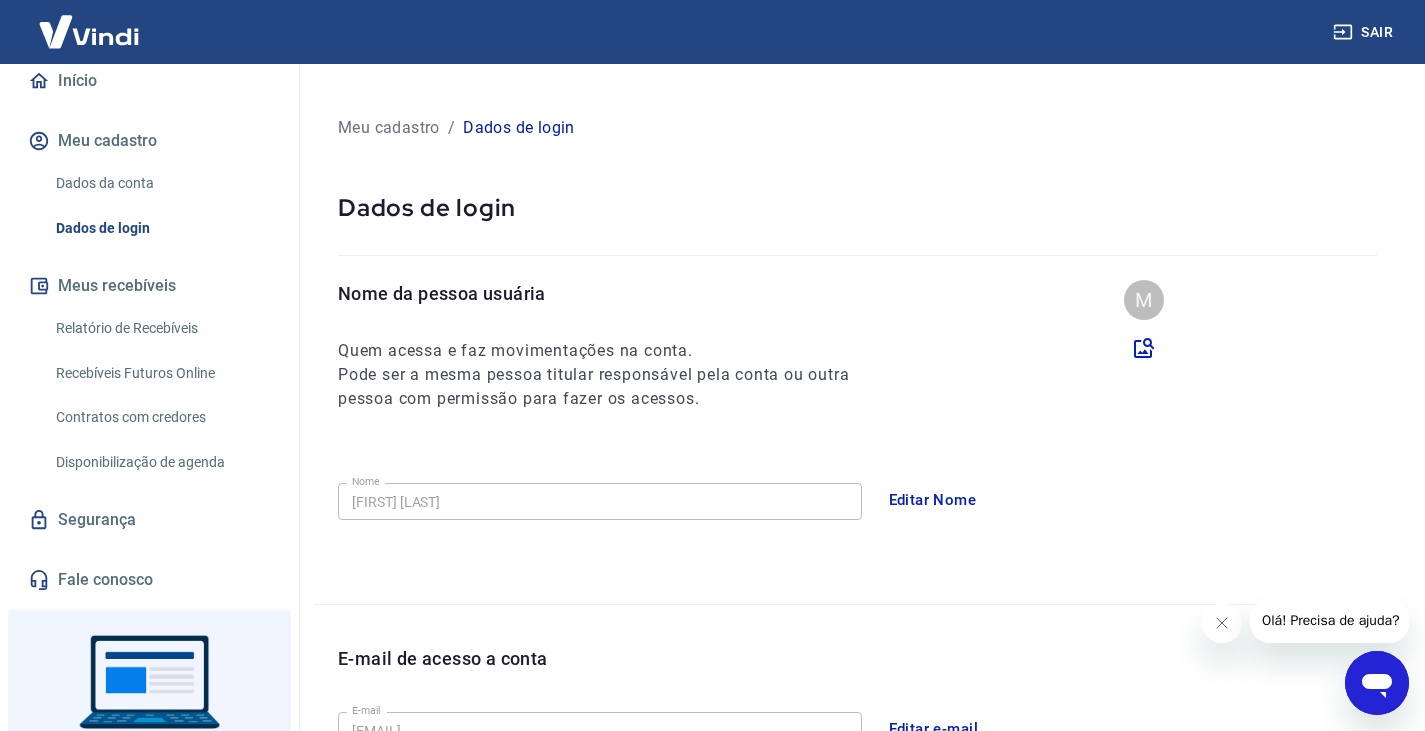scroll, scrollTop: 200, scrollLeft: 0, axis: vertical 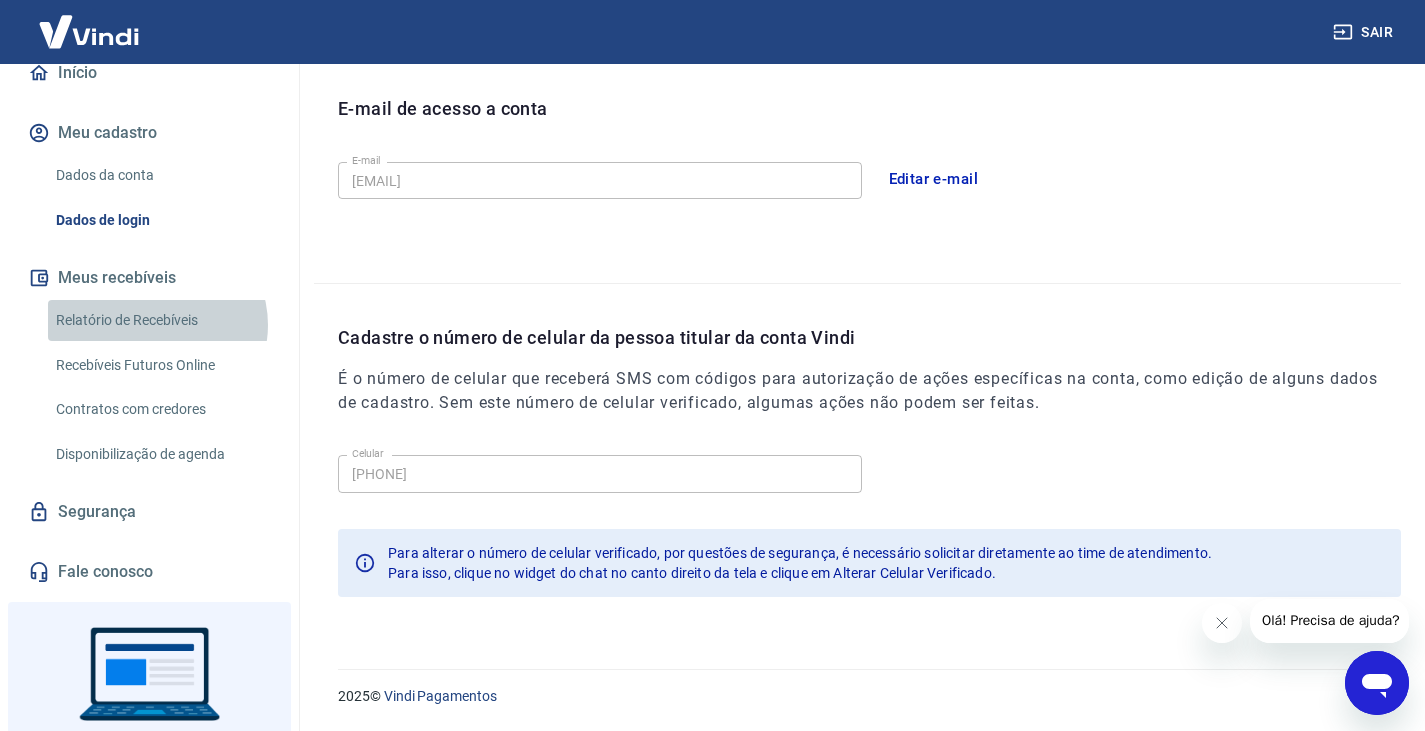 click on "Relatório de Recebíveis" at bounding box center (161, 320) 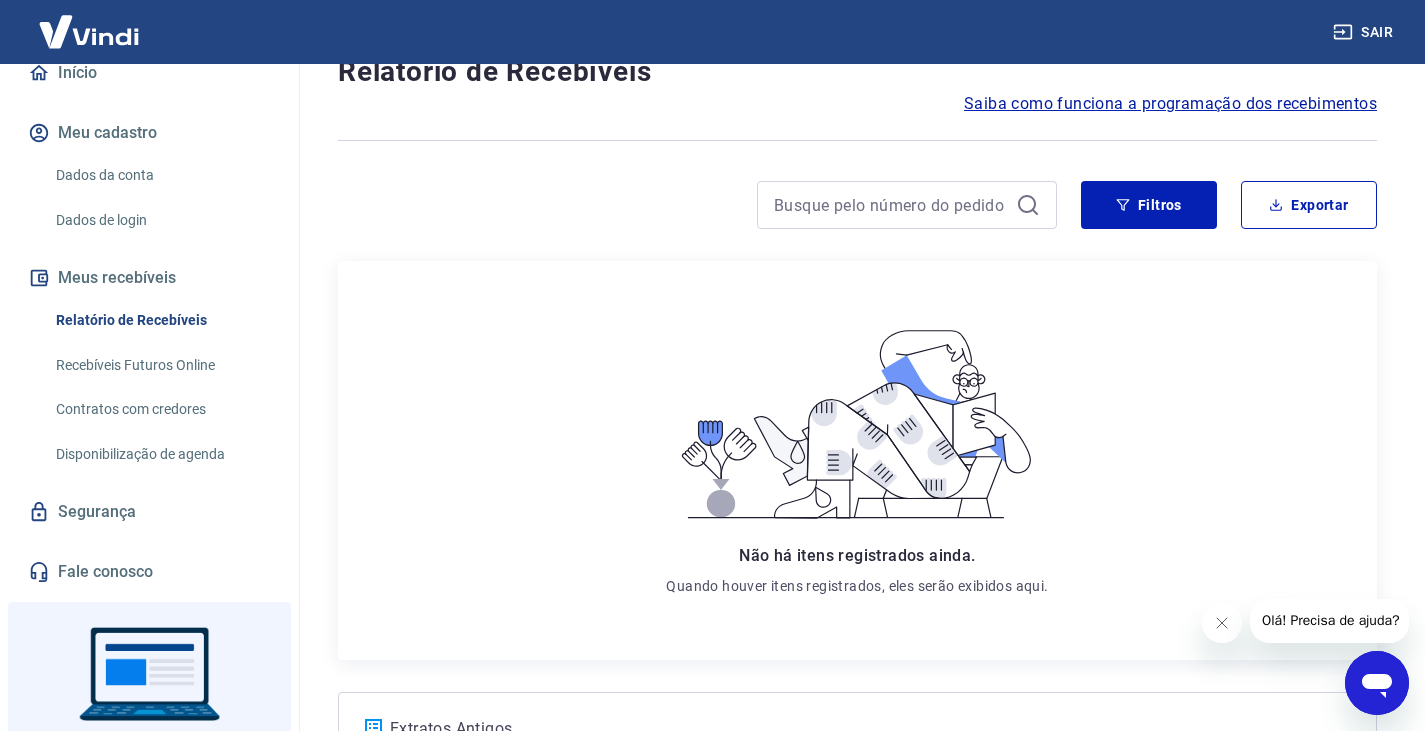 scroll, scrollTop: 62, scrollLeft: 0, axis: vertical 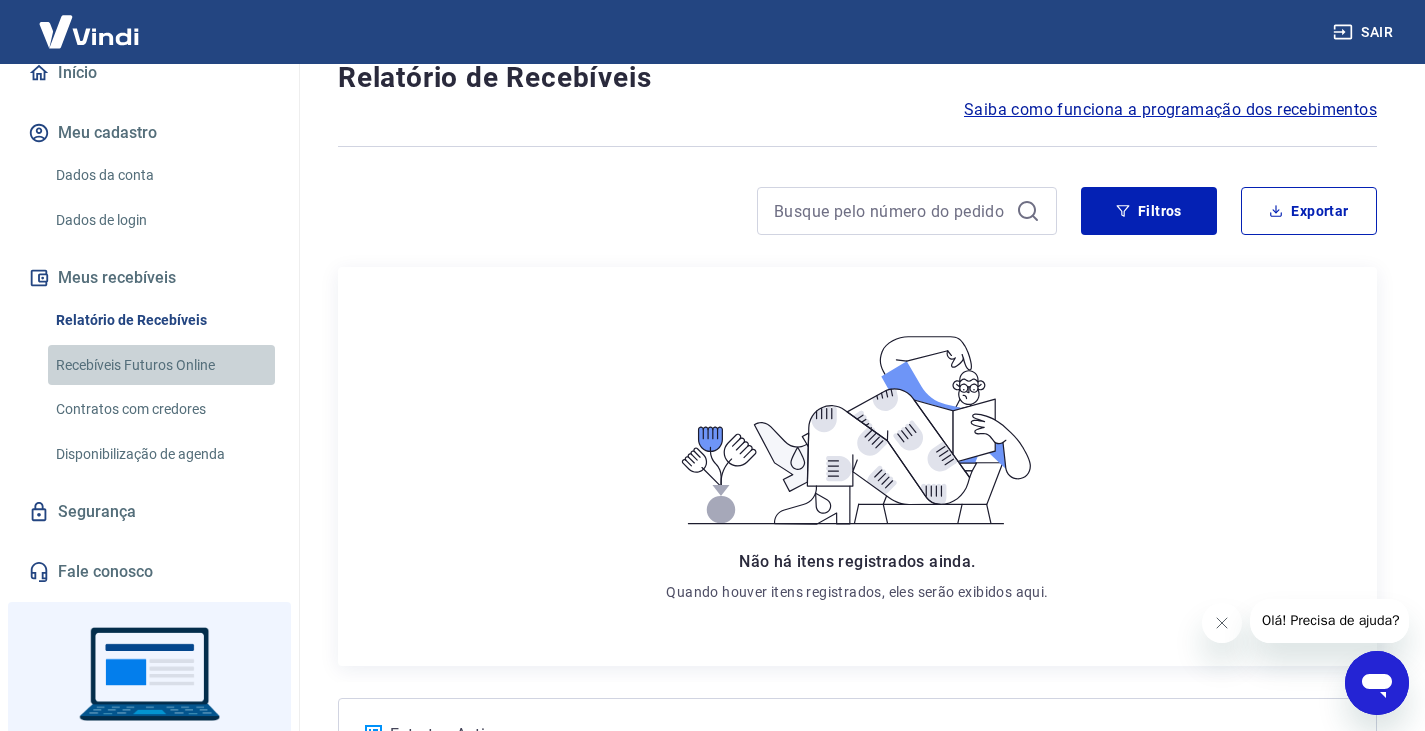 click on "Recebíveis Futuros Online" at bounding box center [161, 365] 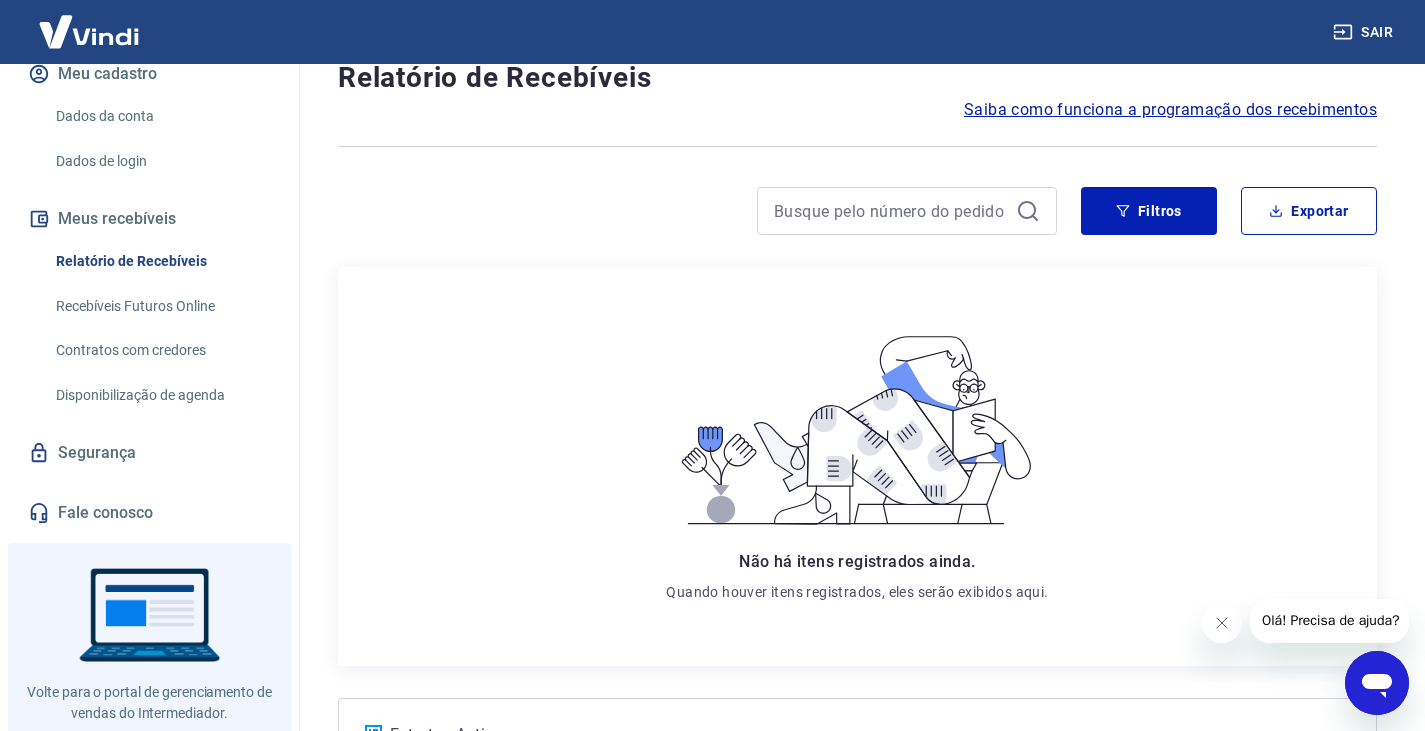 scroll, scrollTop: 294, scrollLeft: 0, axis: vertical 